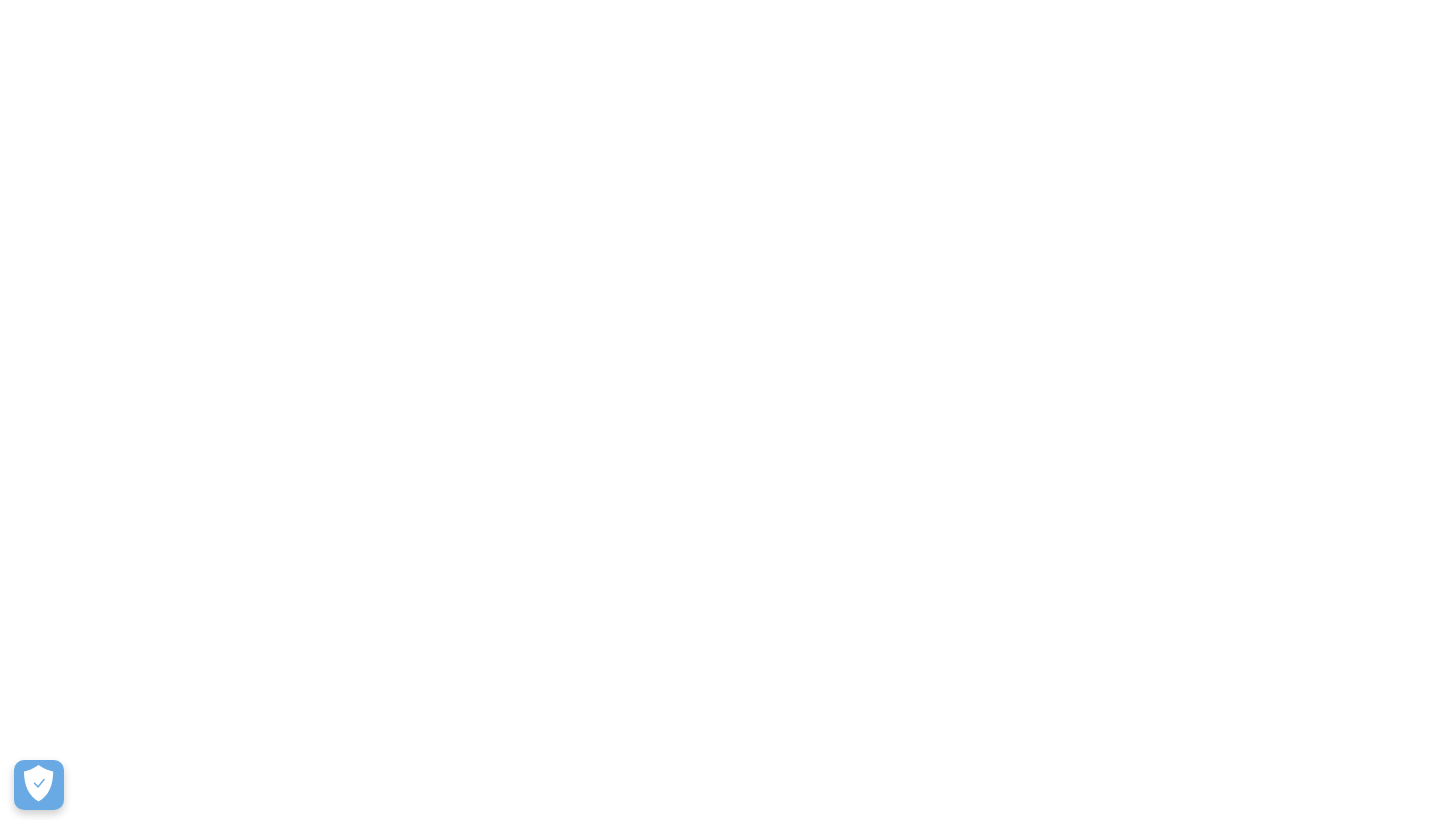 scroll, scrollTop: 0, scrollLeft: 0, axis: both 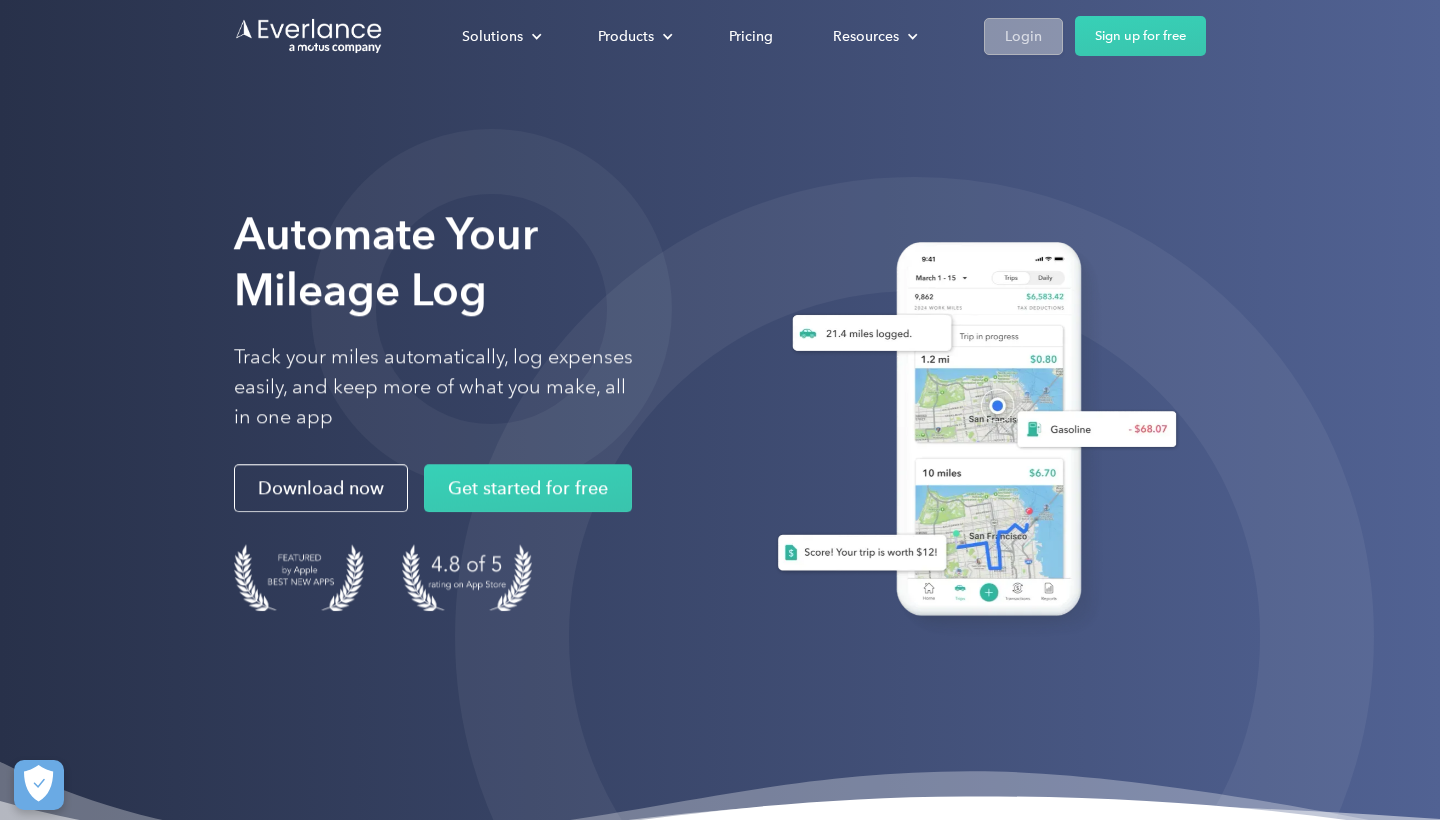 click on "Login" at bounding box center [1023, 36] 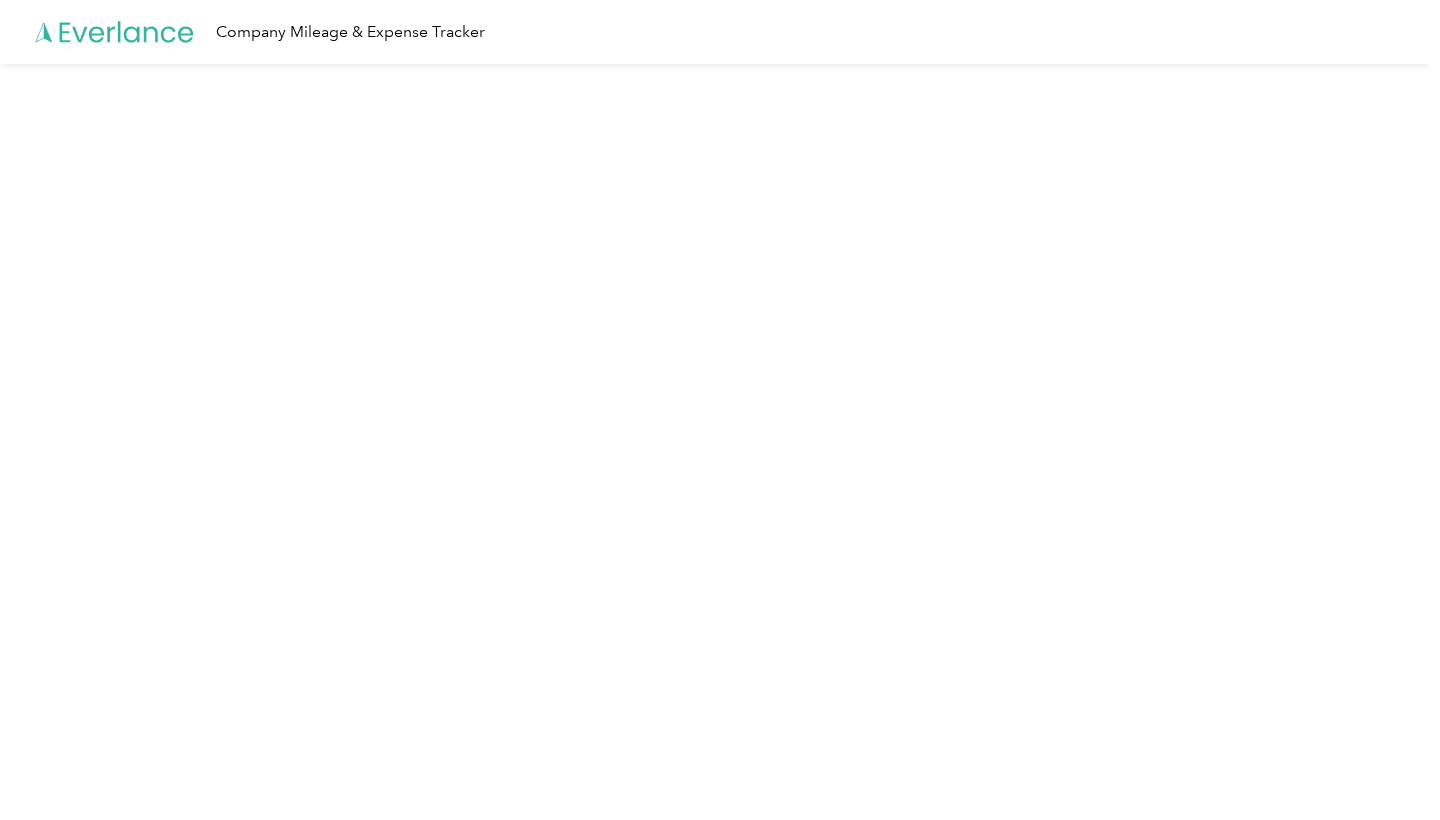 scroll, scrollTop: 0, scrollLeft: 0, axis: both 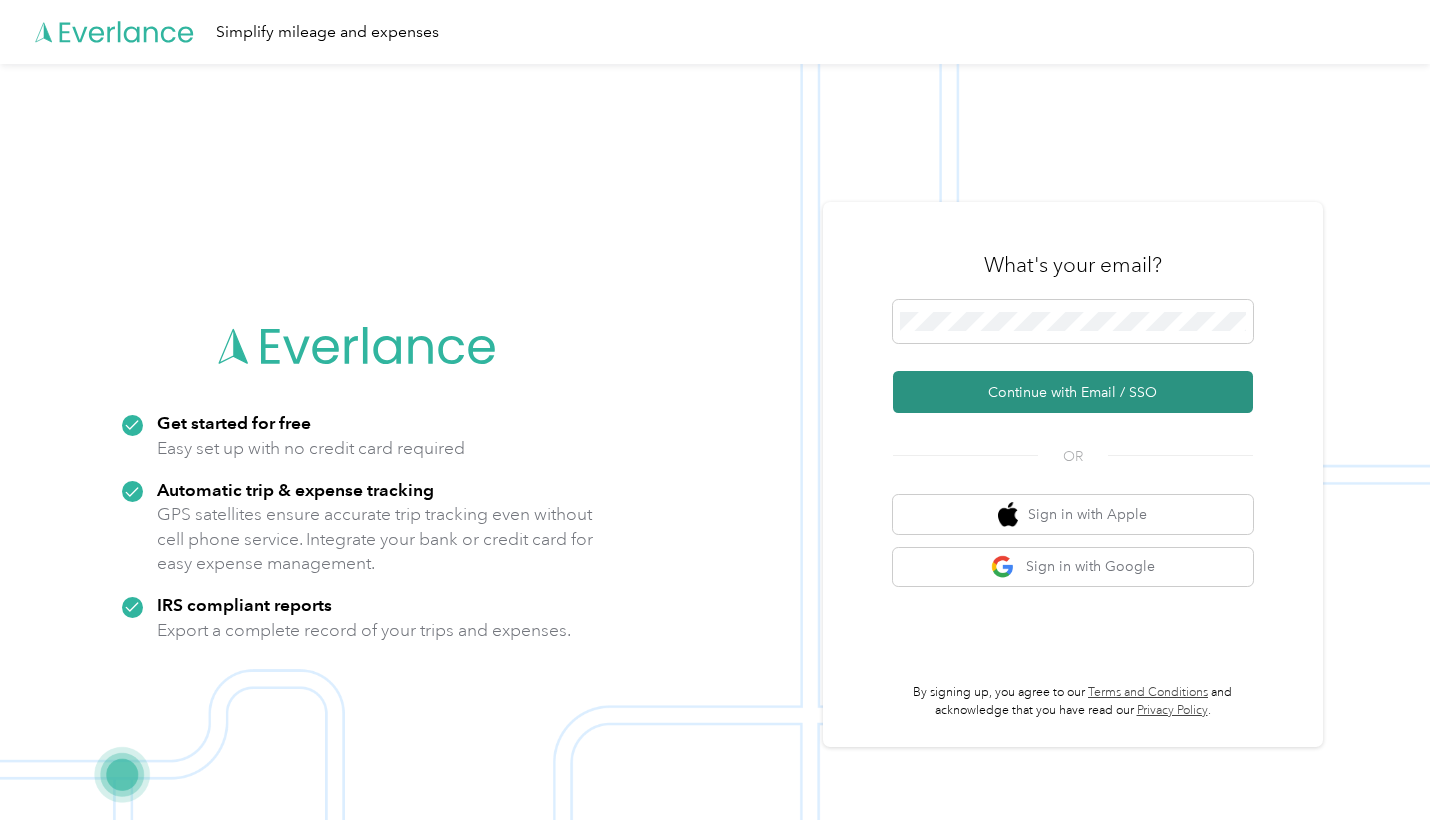 click on "Continue with Email / SSO" at bounding box center [1073, 392] 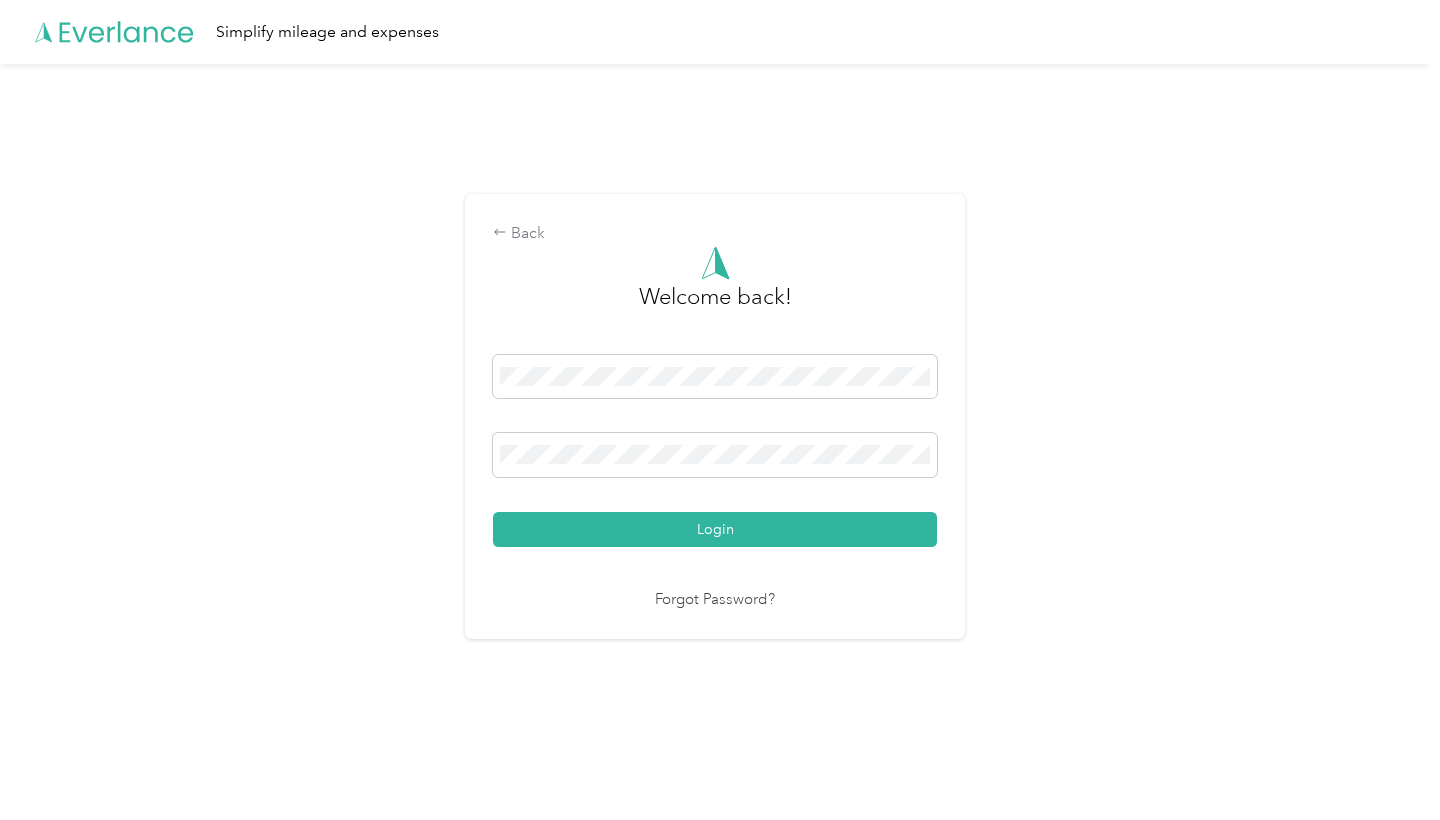 click on "Login" at bounding box center (715, 529) 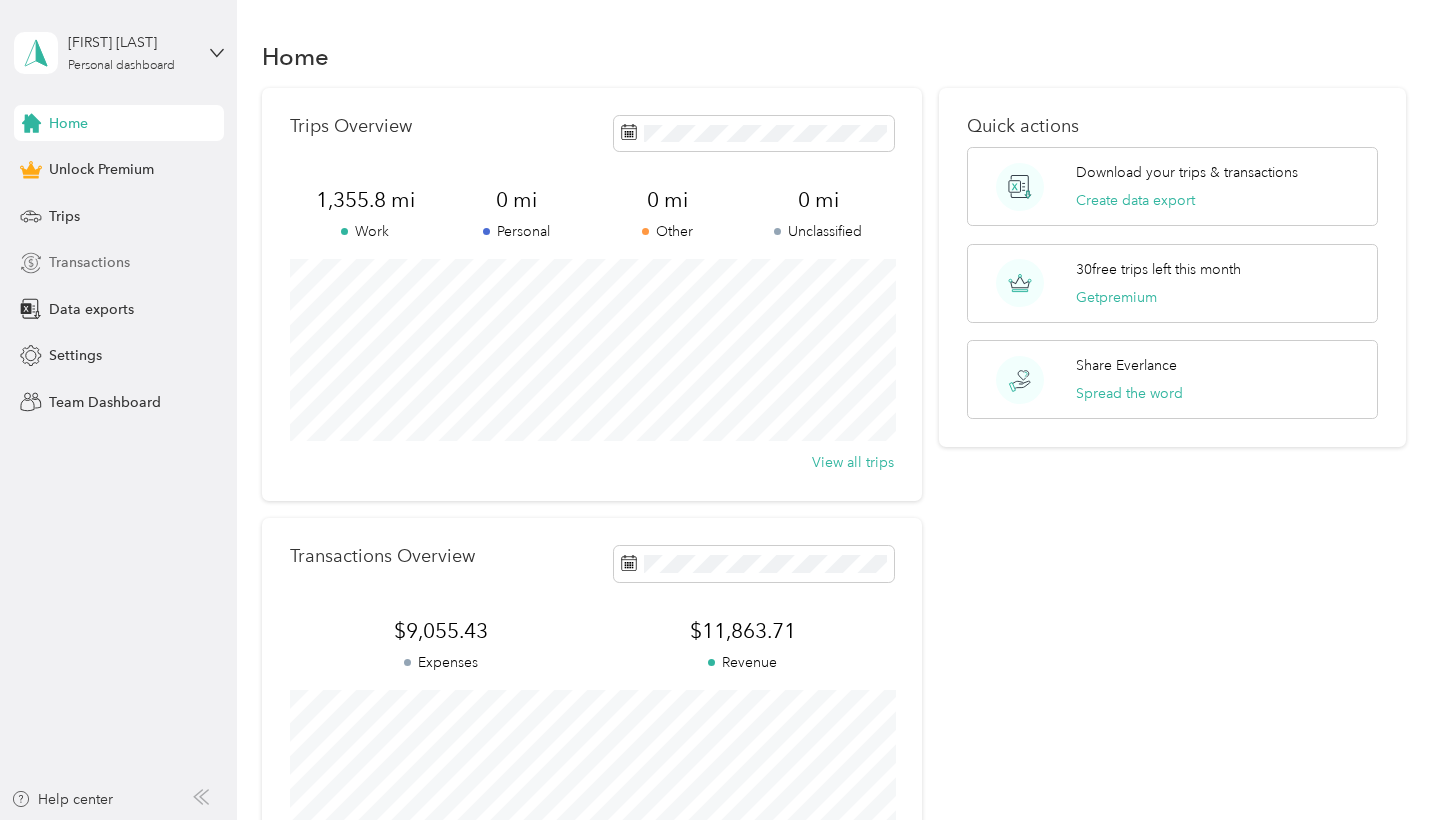 click on "Transactions" at bounding box center (89, 262) 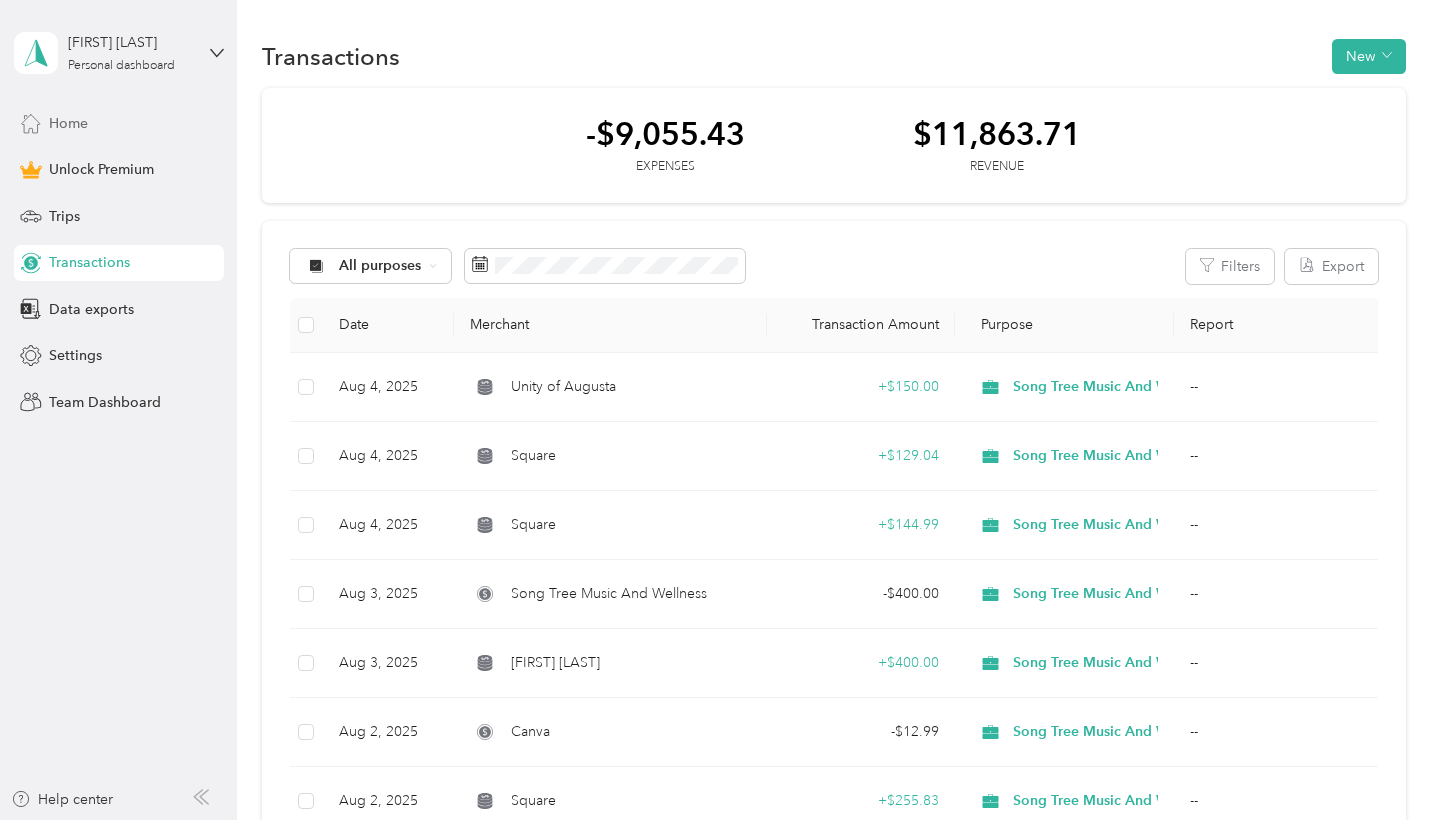 click on "Home" at bounding box center [119, 123] 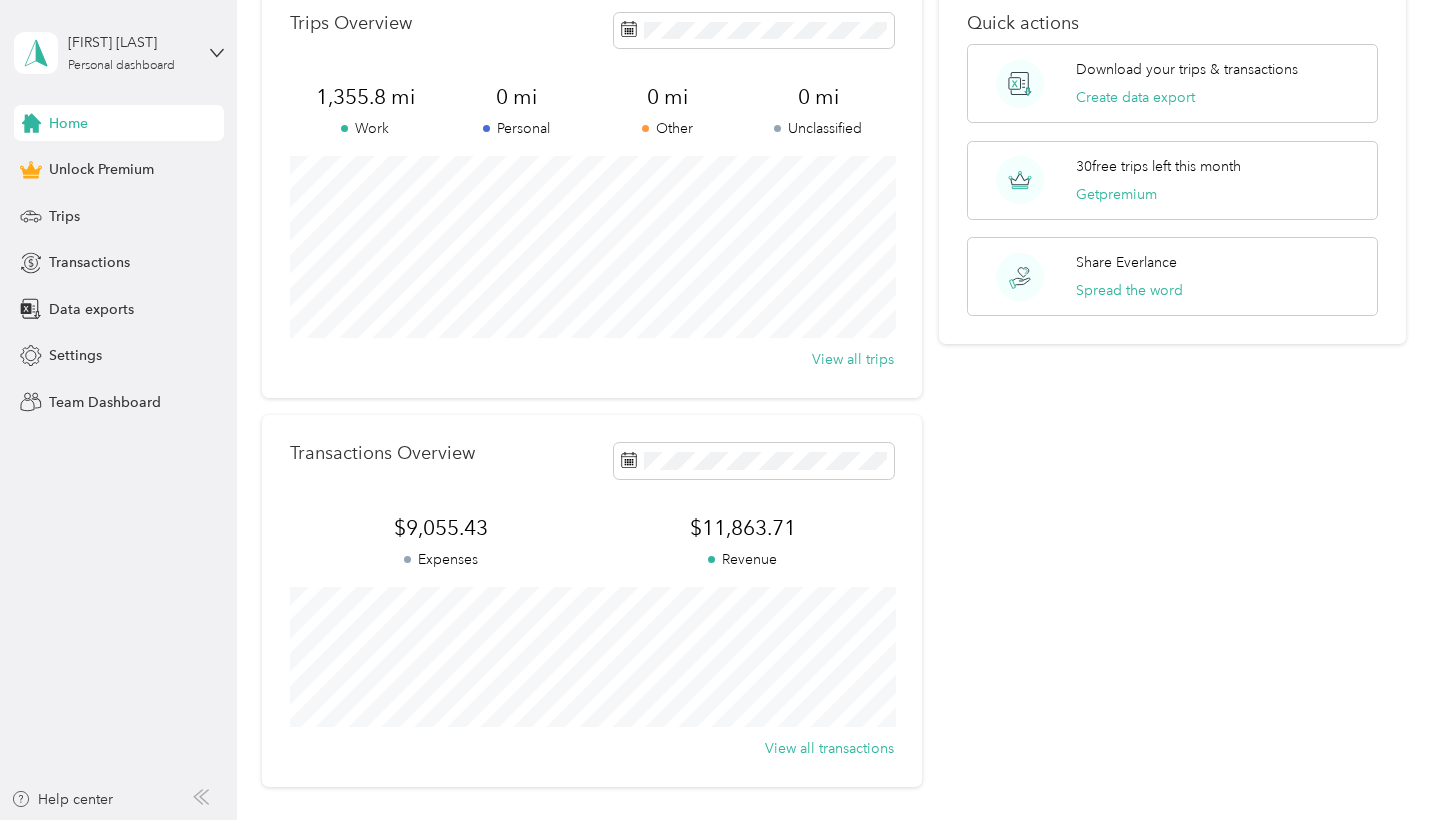 scroll, scrollTop: 105, scrollLeft: 0, axis: vertical 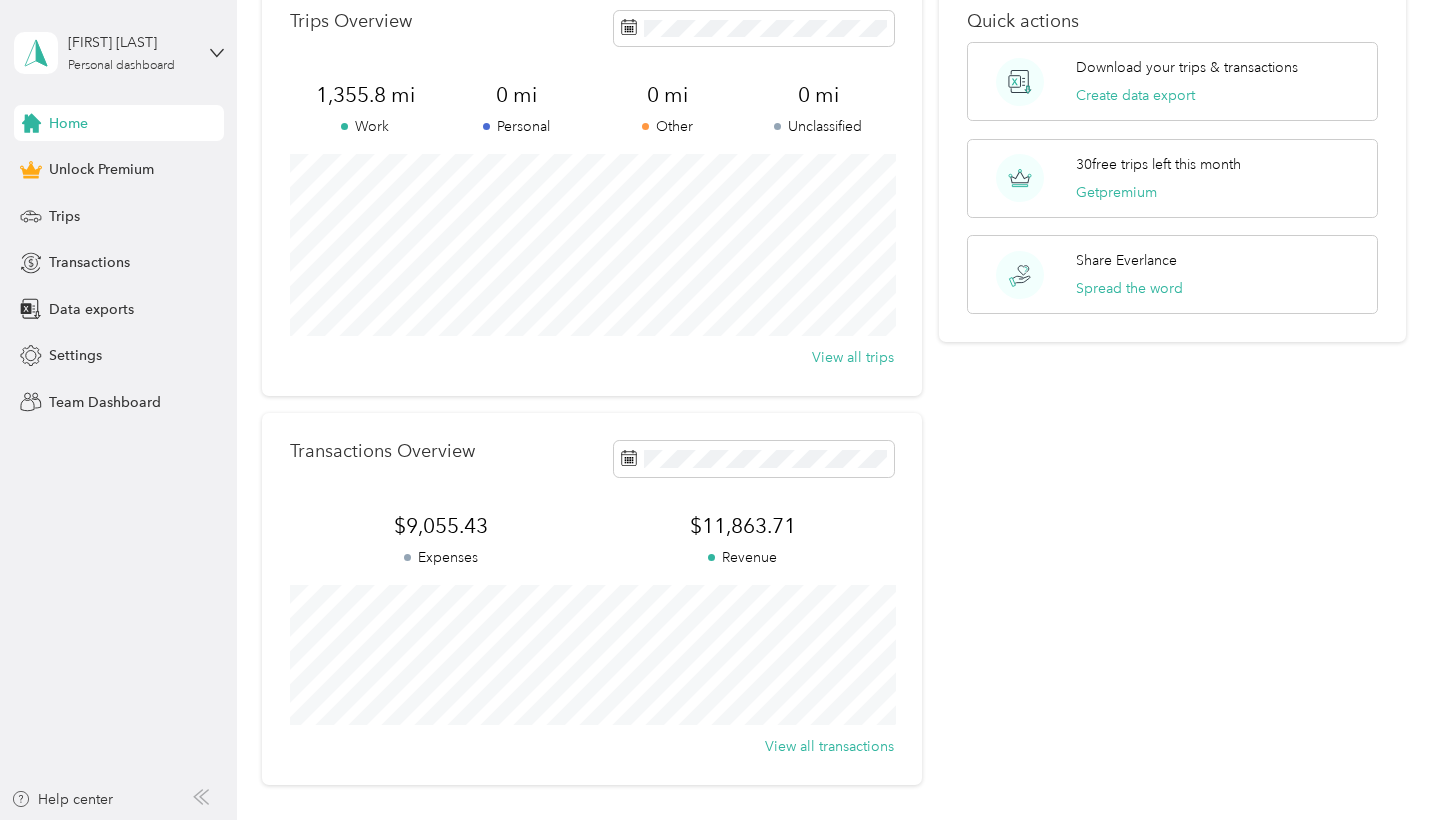click on "$11,863.71" at bounding box center [743, 526] 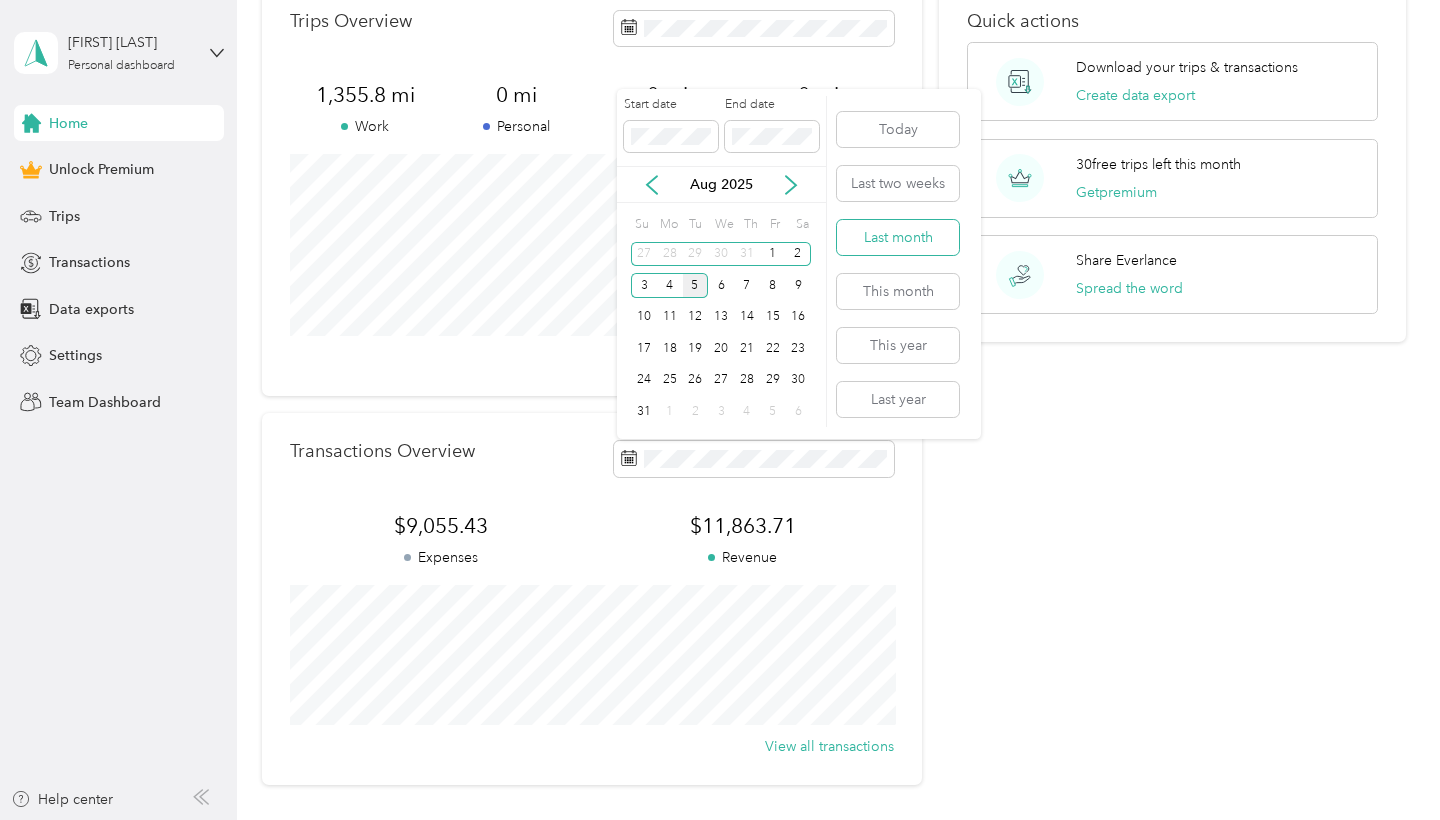 click on "Last month" at bounding box center (898, 237) 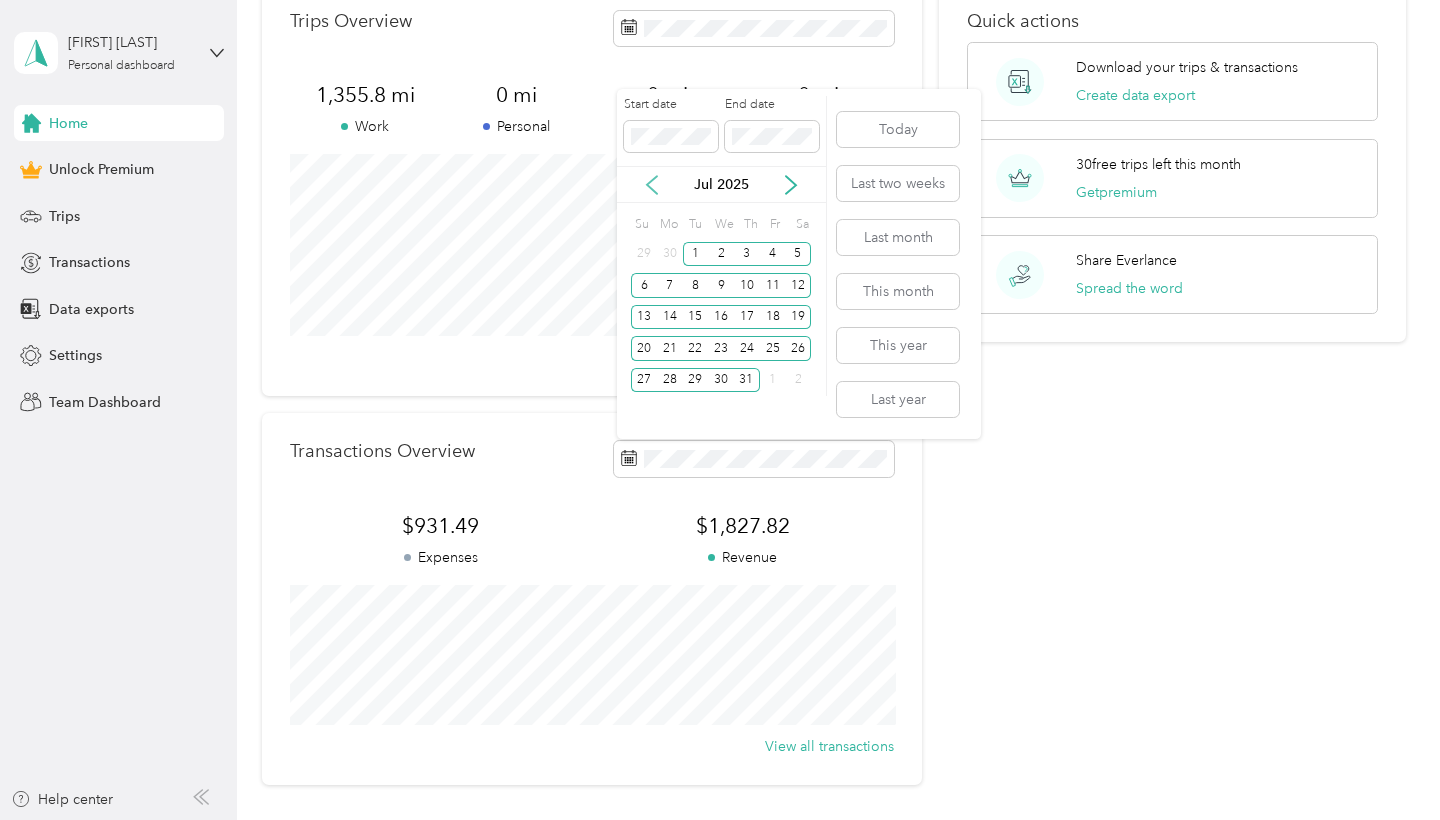 click 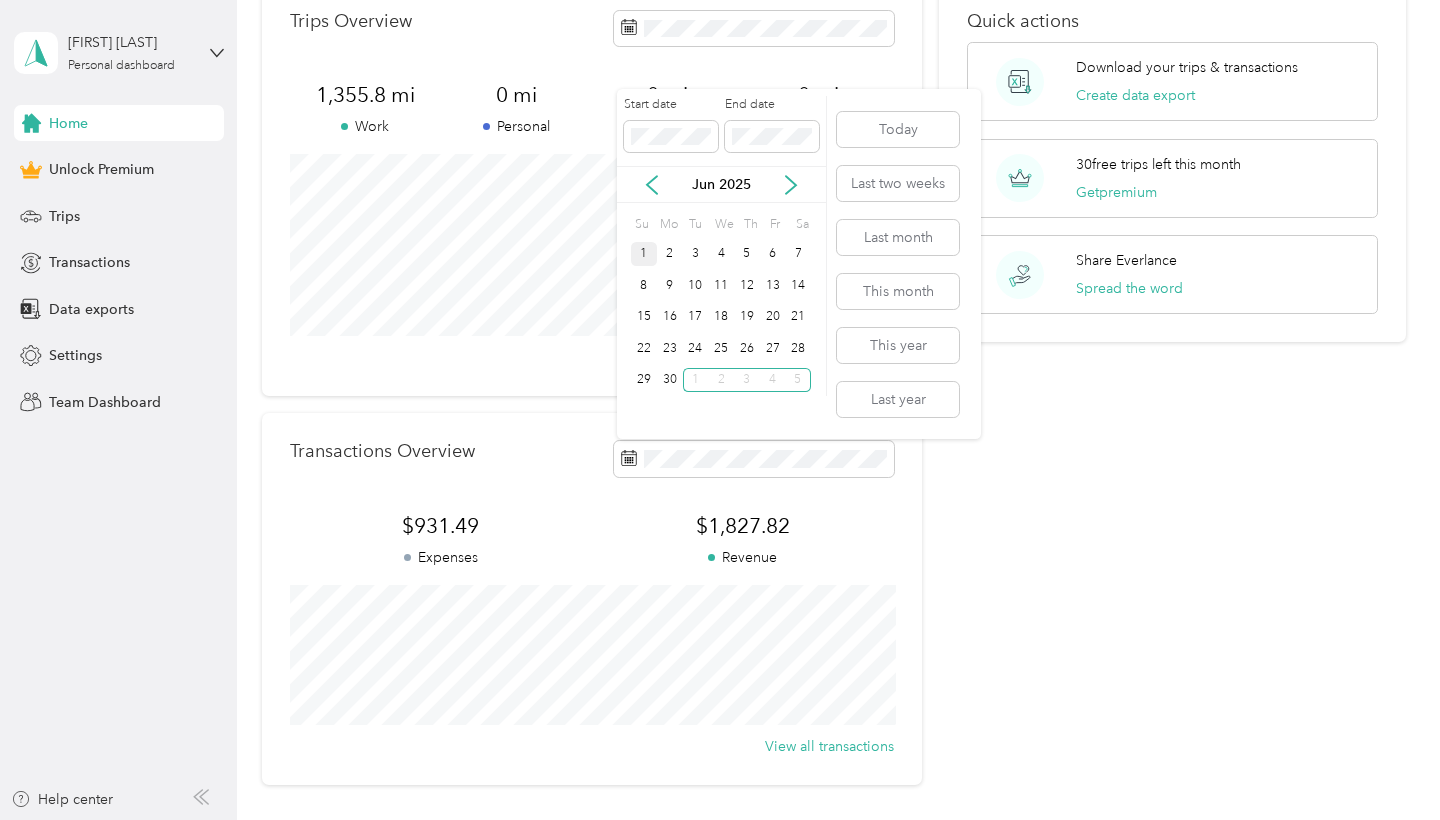click on "1" at bounding box center (644, 254) 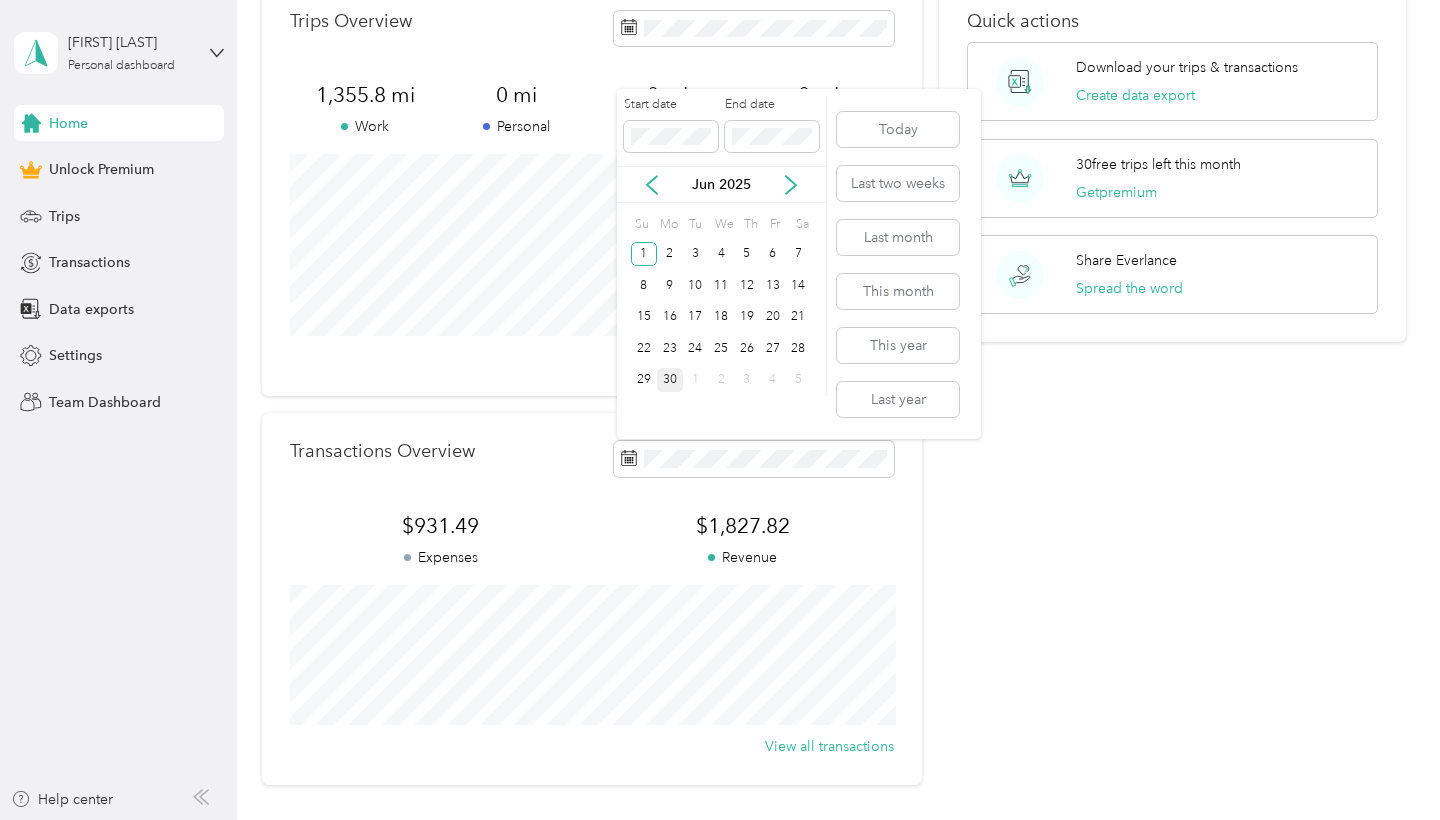 click on "30" at bounding box center (670, 380) 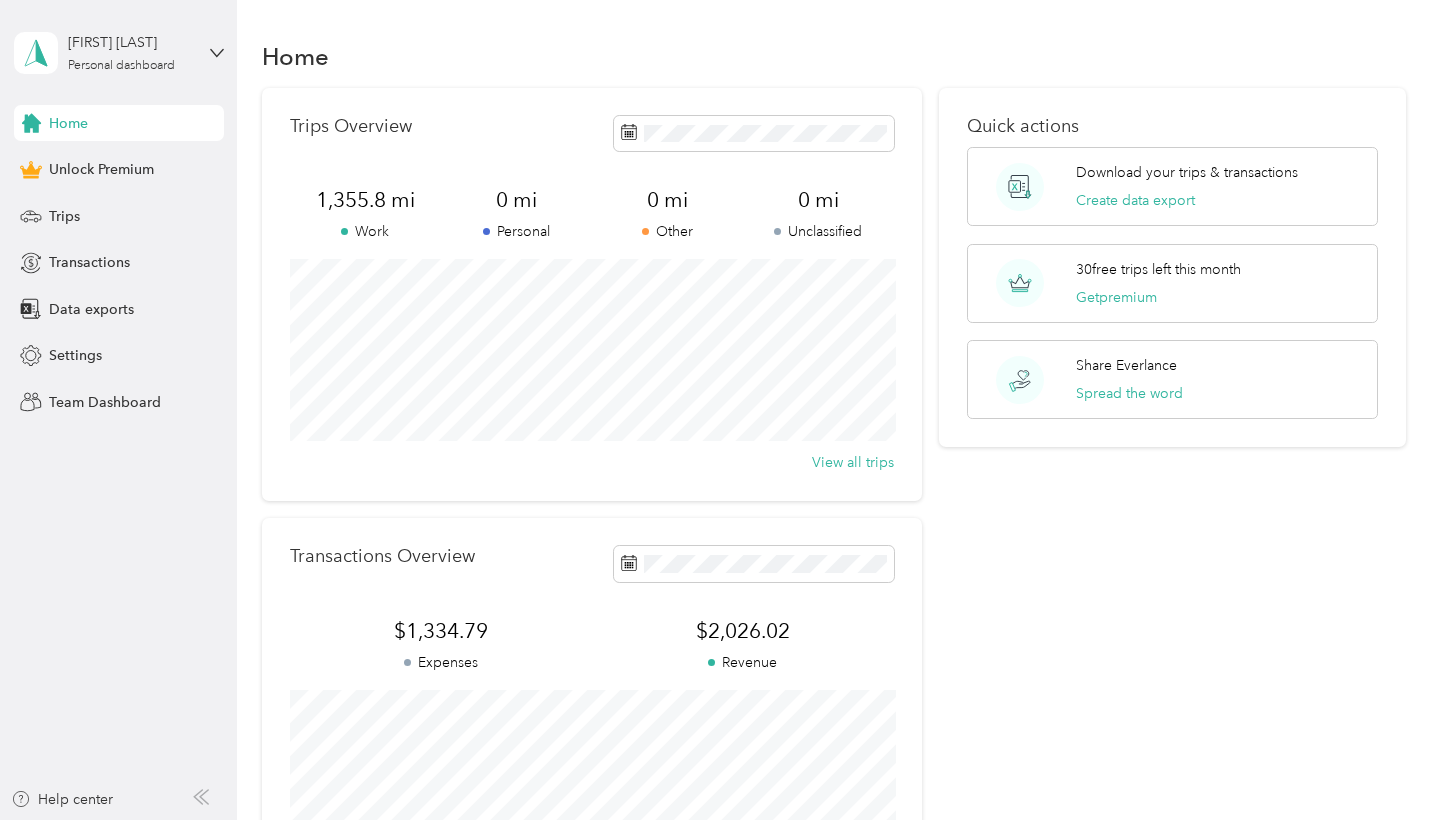 scroll, scrollTop: 0, scrollLeft: 0, axis: both 